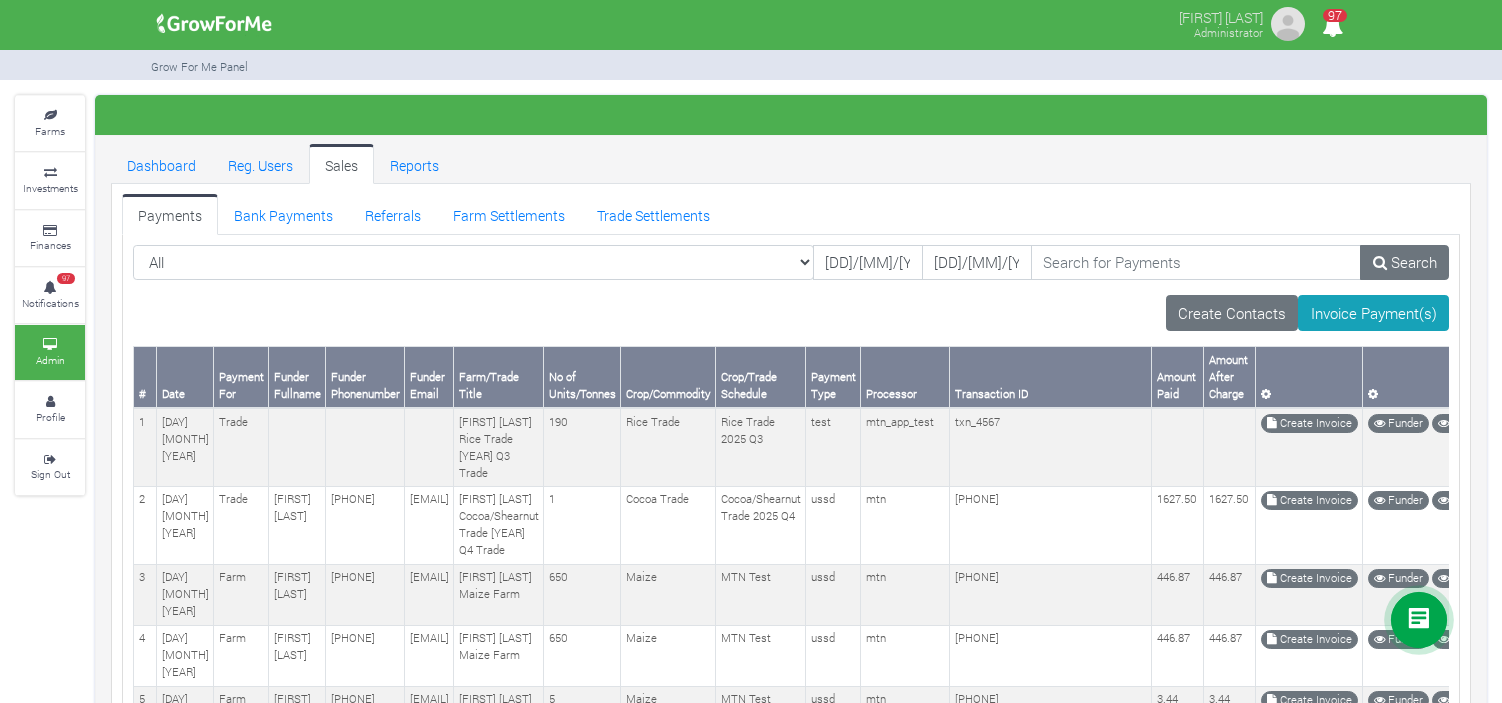 scroll, scrollTop: 0, scrollLeft: 0, axis: both 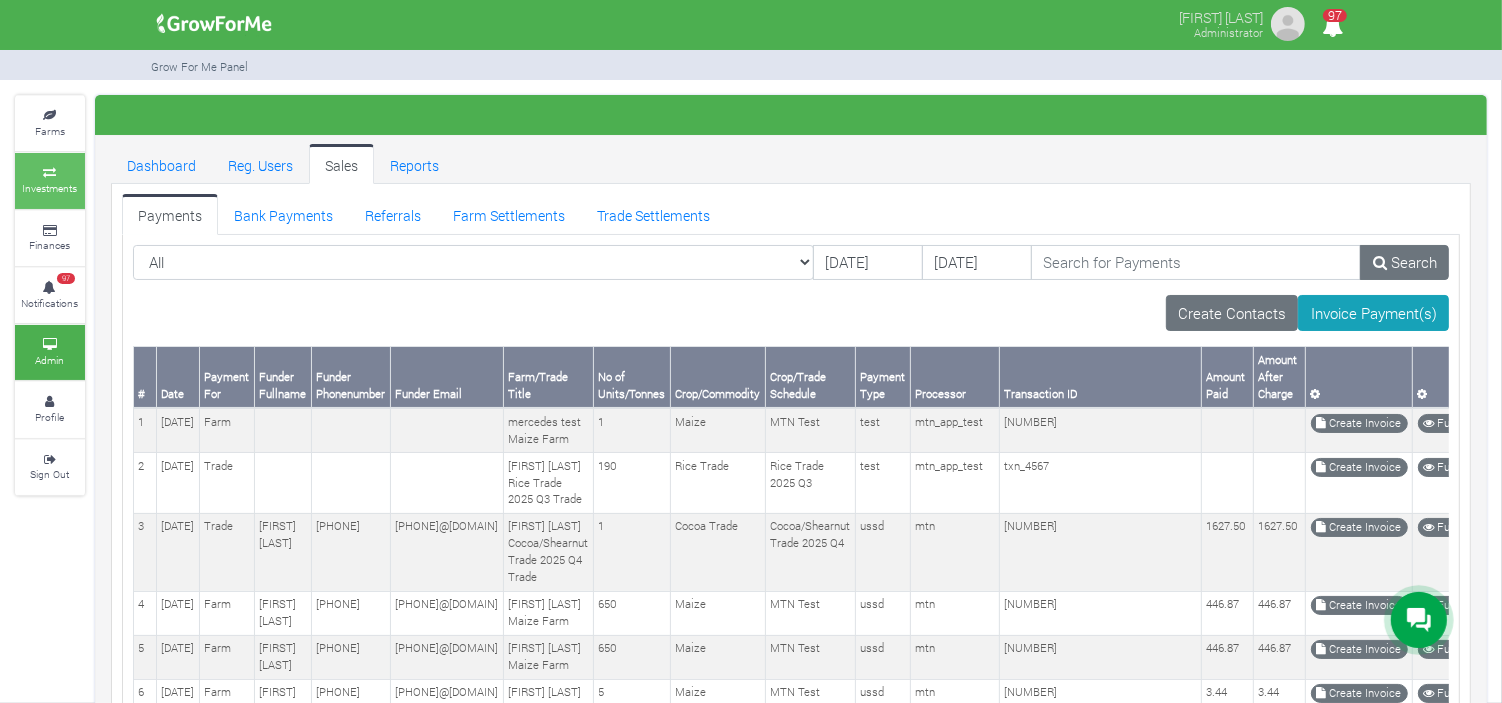 click on "Investments" at bounding box center (50, 180) 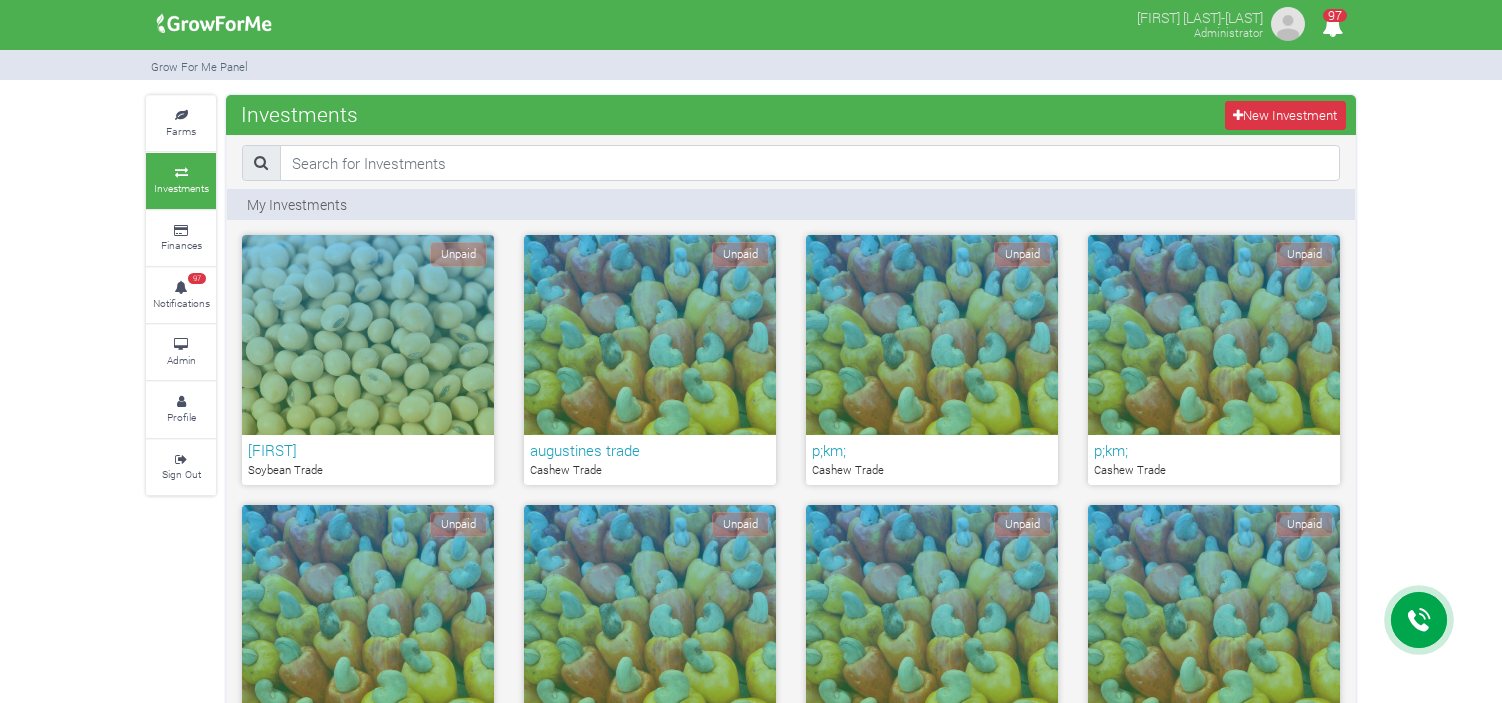 scroll, scrollTop: 792, scrollLeft: 0, axis: vertical 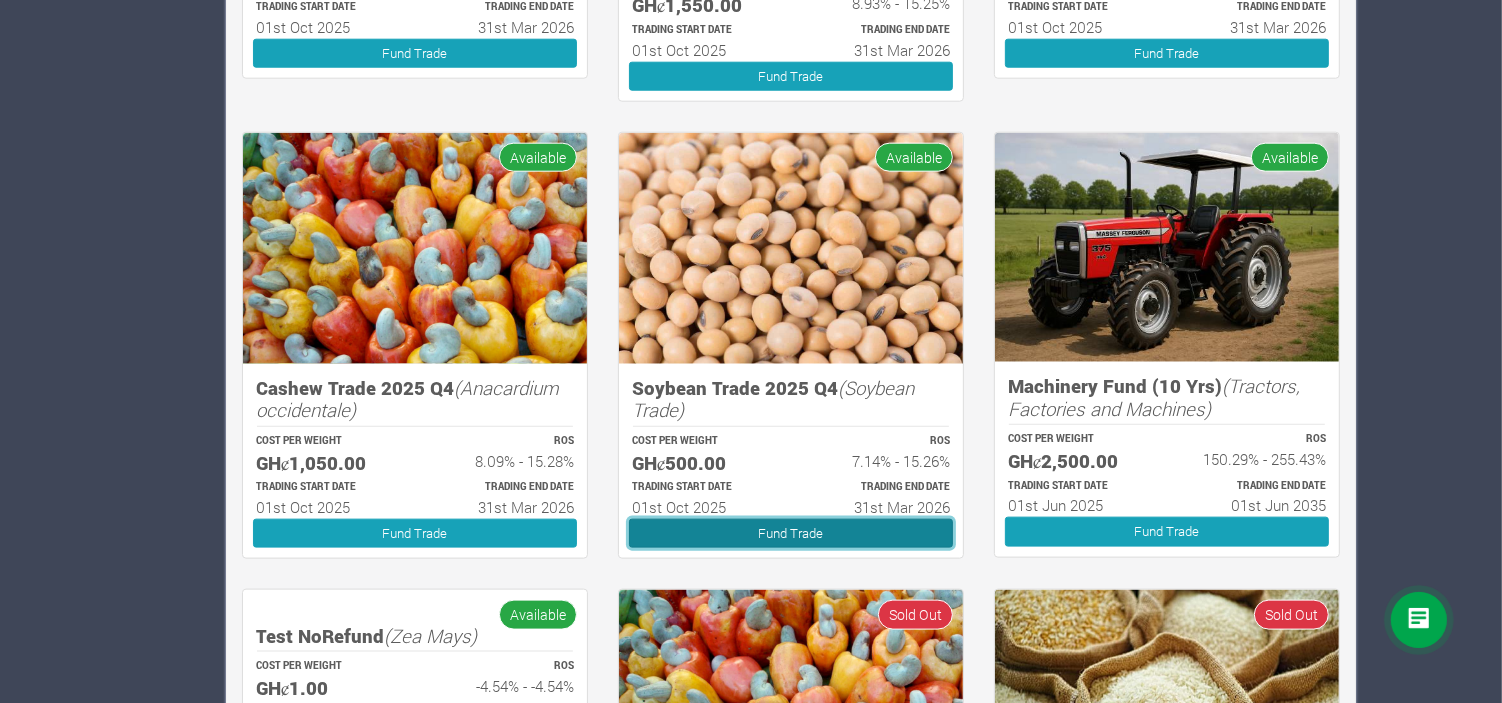 click on "Fund Trade" at bounding box center [791, 533] 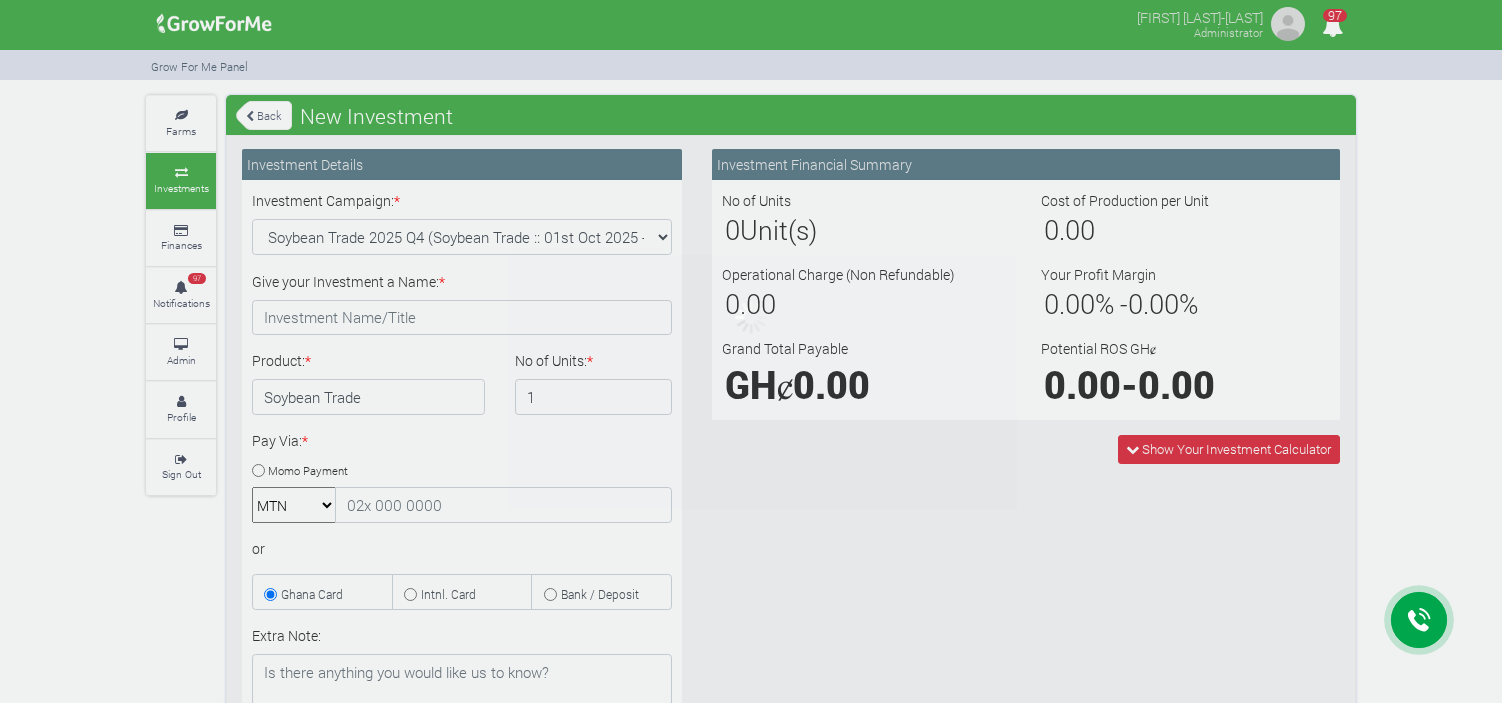 scroll, scrollTop: 0, scrollLeft: 0, axis: both 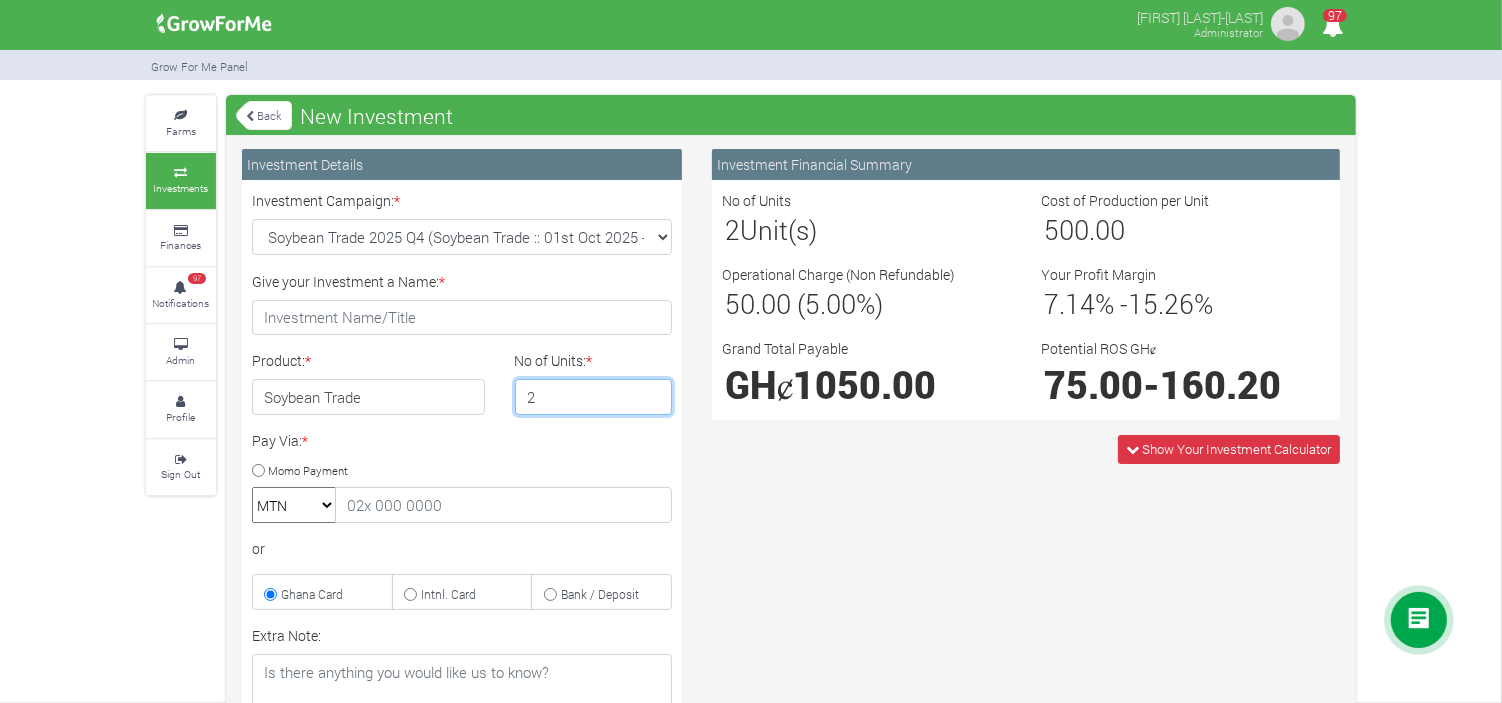 type on "2" 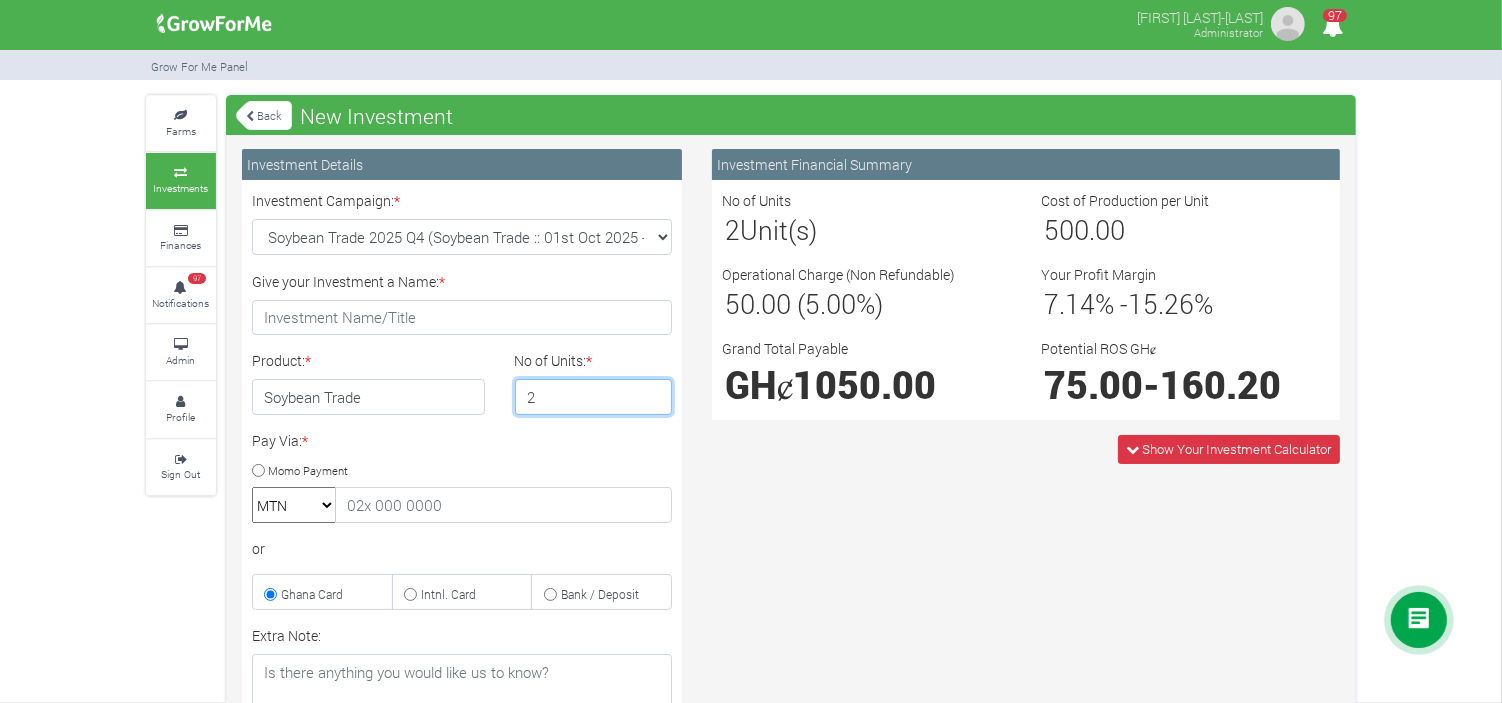 click on "2" at bounding box center (594, 397) 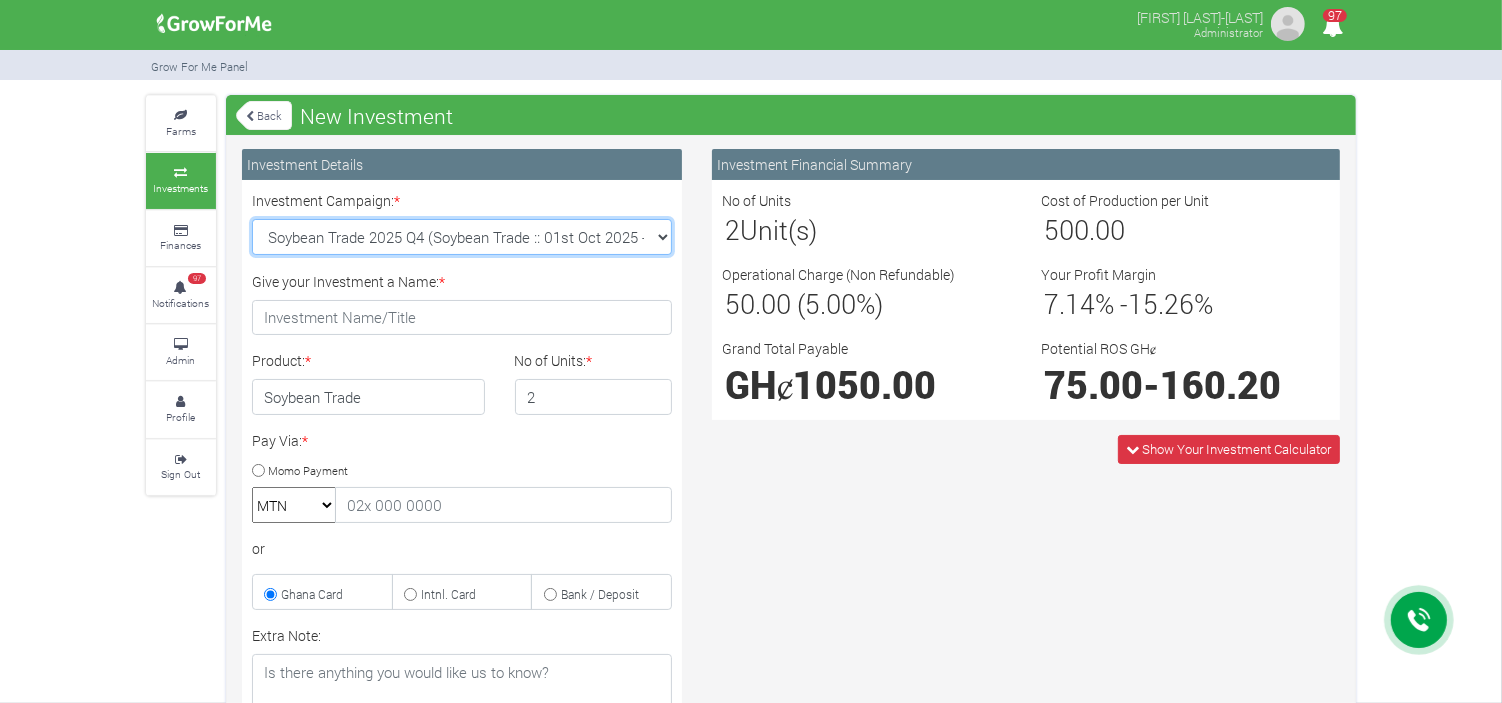 click on "Soybean Trade 2025 Q4 (Soybean Trade :: 01st Oct 2025 - 31st Mar 2026)
Maize Trade 2025 Q4 (Maize Trade :: 01st Oct 2025 - 31st Mar 2026)
Cashew Trade 2025 Q4 (Cashew Trade :: 01st Oct 2025 - 31st Mar 2026)
Machinery Fund (10 Yrs) (Machinery :: 01st Jun 2025 - 01st Jun 2035) Rice Trade 2025 Q4 (Rice Trade :: 01st Oct 2025 - 31st Mar 2026)" at bounding box center [462, 237] 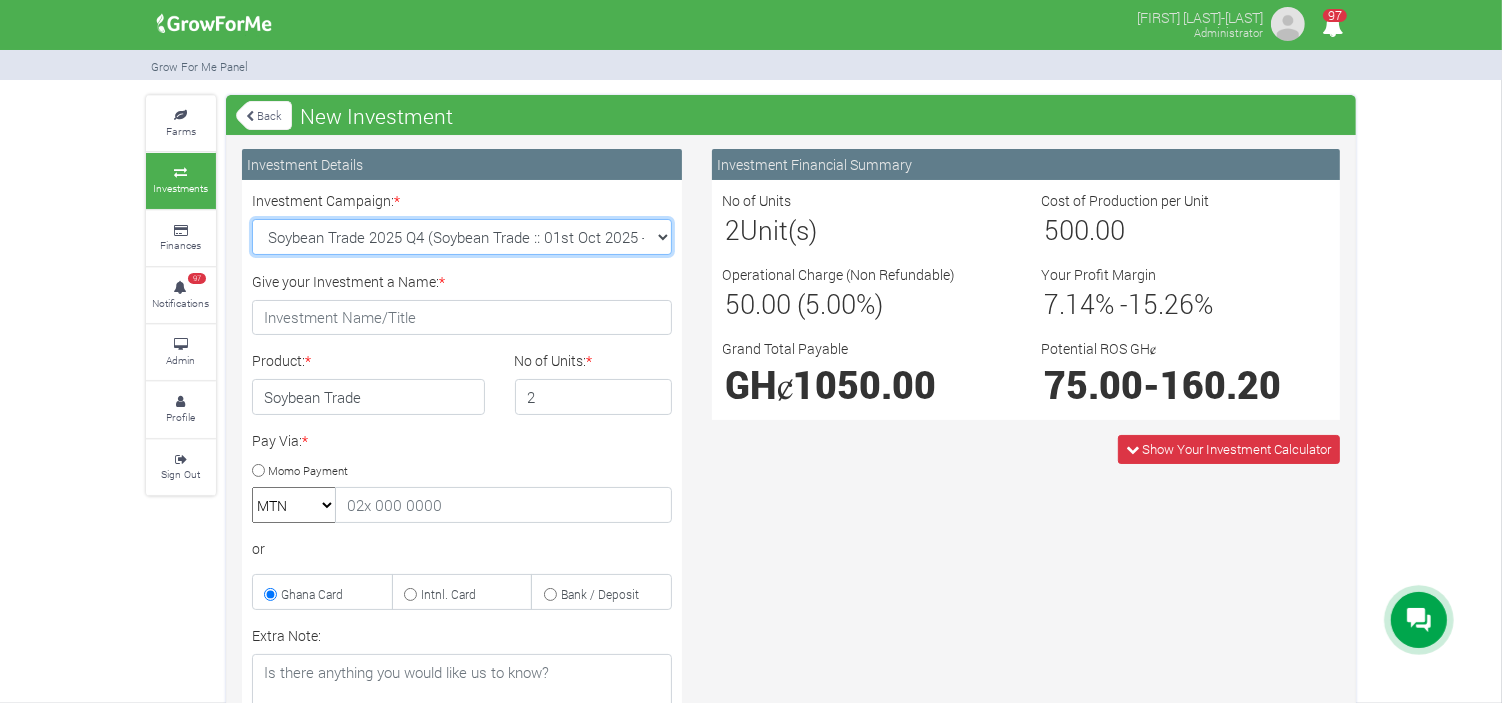 select on "42" 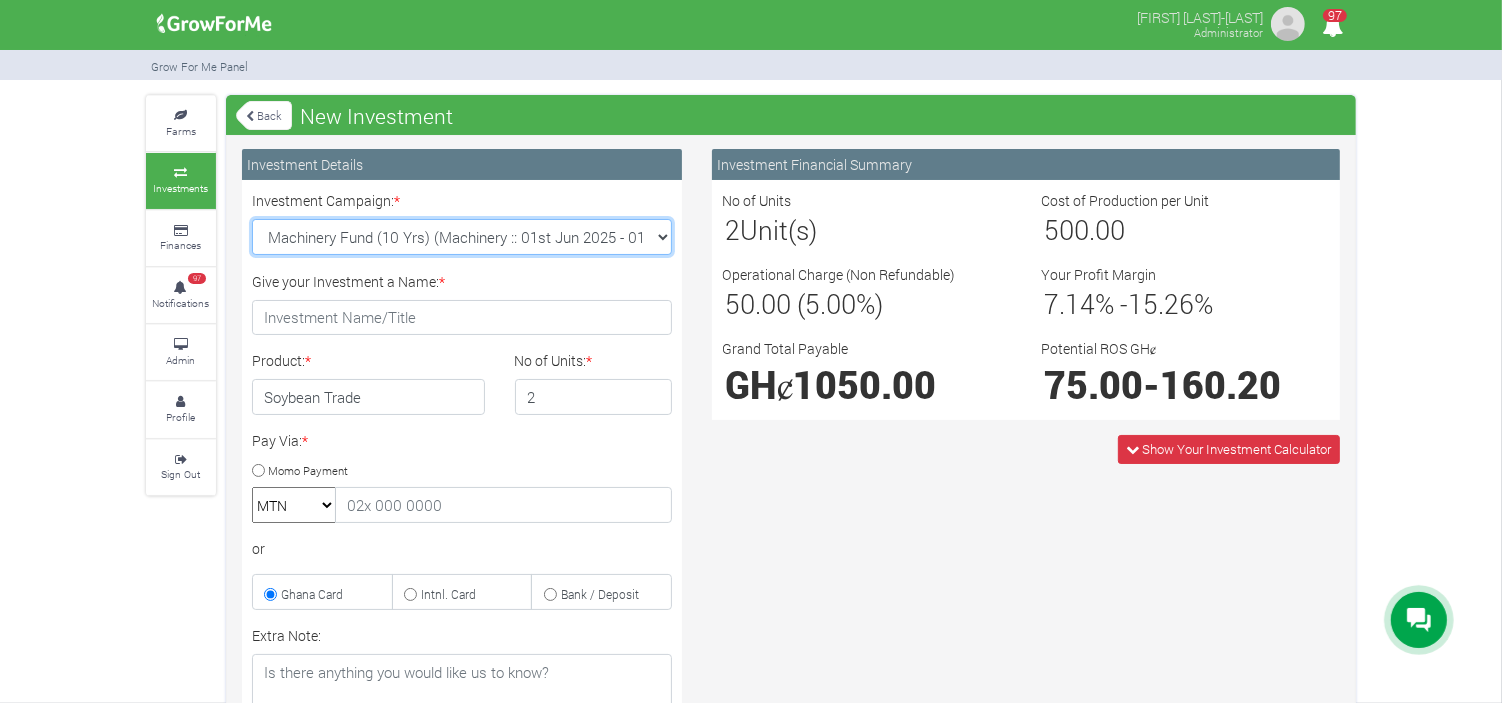 click on "Soybean Trade 2025 Q4 (Soybean Trade :: 01st Oct 2025 - 31st Mar 2026)
Maize Trade 2025 Q4 (Maize Trade :: 01st Oct 2025 - 31st Mar 2026)
Cashew Trade 2025 Q4 (Cashew Trade :: 01st Oct 2025 - 31st Mar 2026)
Machinery Fund (10 Yrs) (Machinery :: 01st Jun 2025 - 01st Jun 2035) Rice Trade 2025 Q4 (Rice Trade :: 01st Oct 2025 - 31st Mar 2026)" at bounding box center [462, 237] 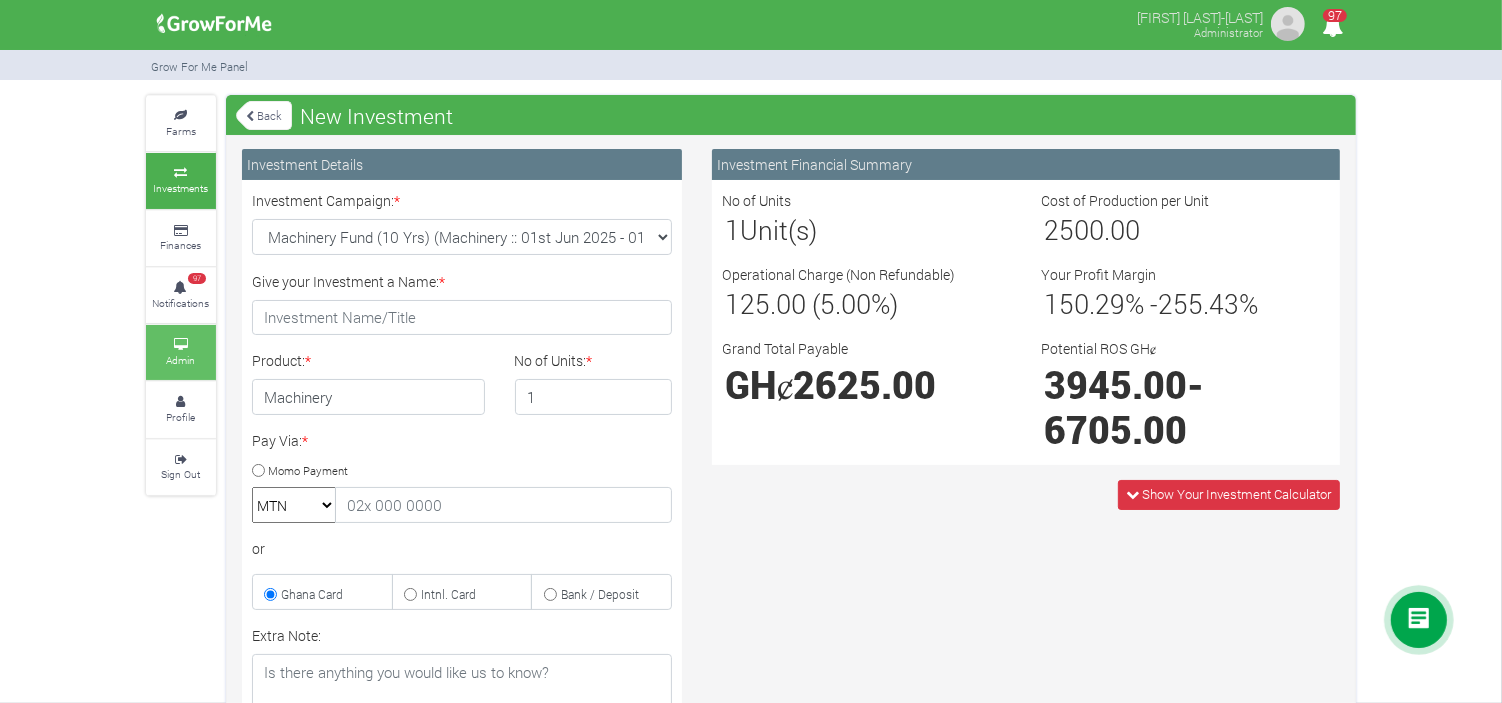 click on "Admin" at bounding box center (181, 352) 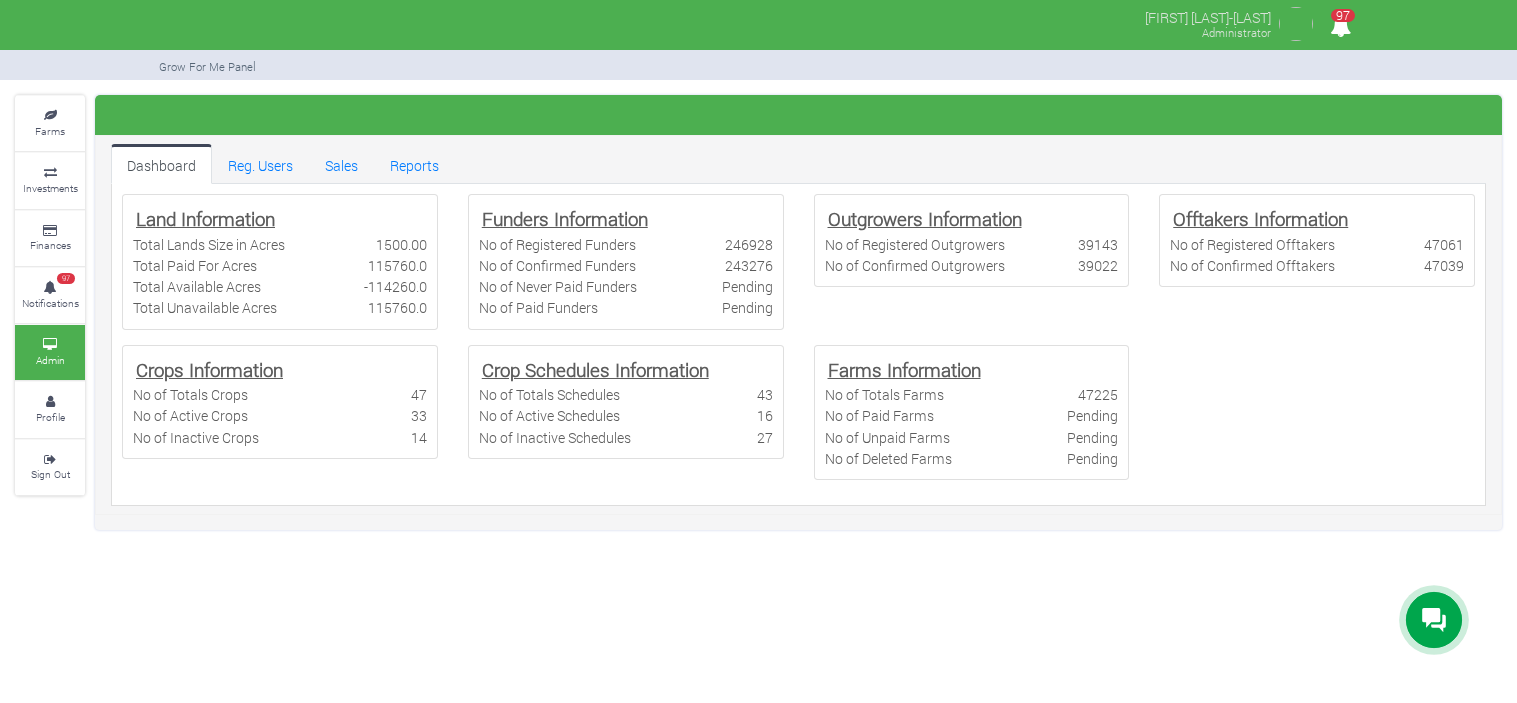 scroll, scrollTop: 0, scrollLeft: 0, axis: both 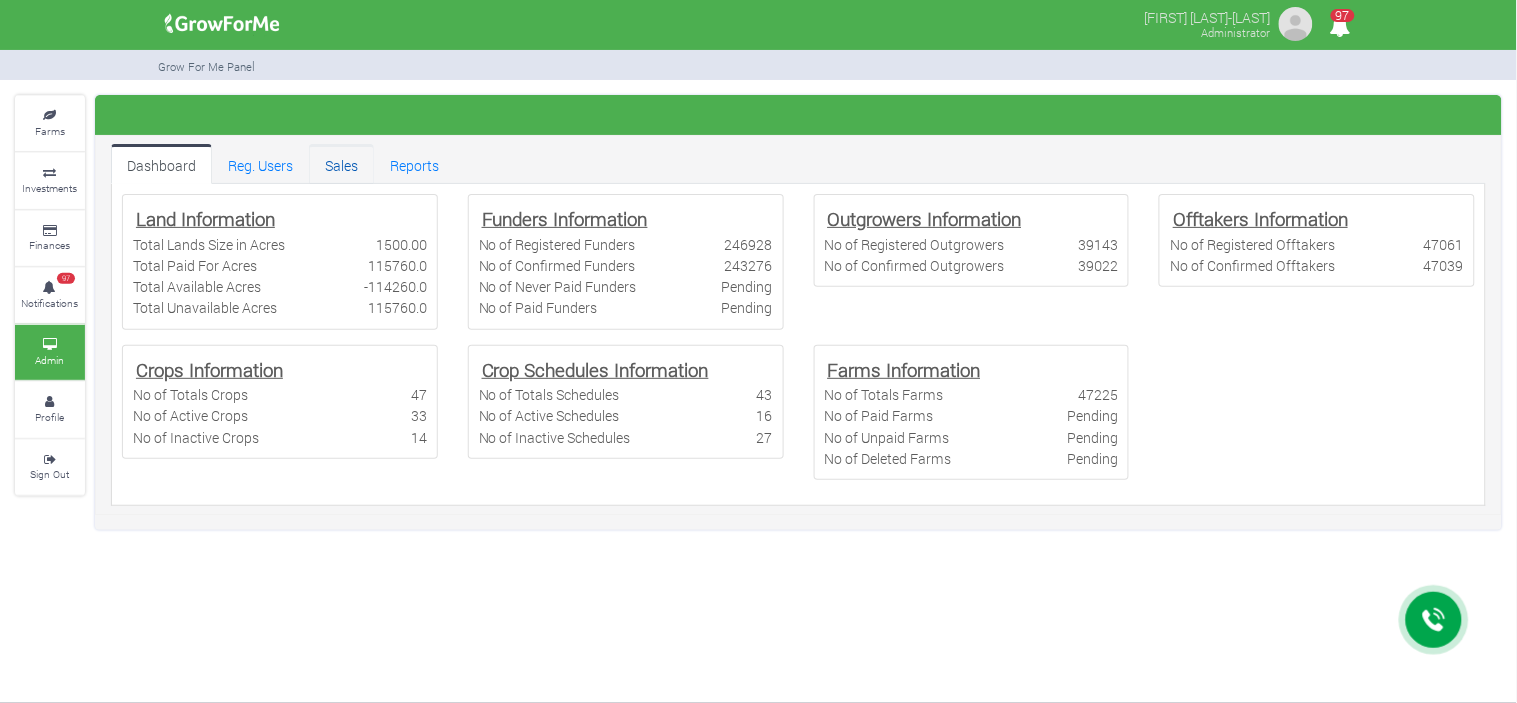 click on "Sales" at bounding box center (341, 164) 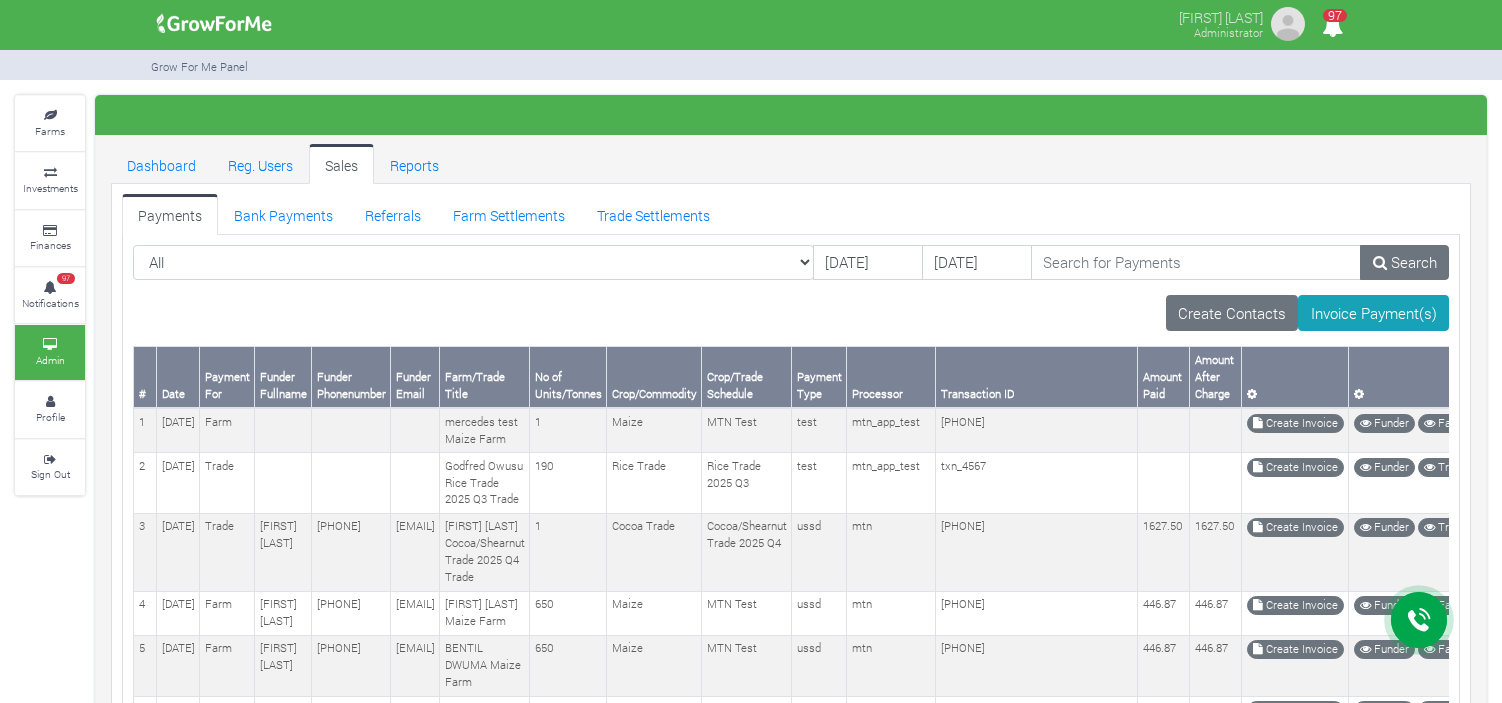 scroll, scrollTop: 0, scrollLeft: 0, axis: both 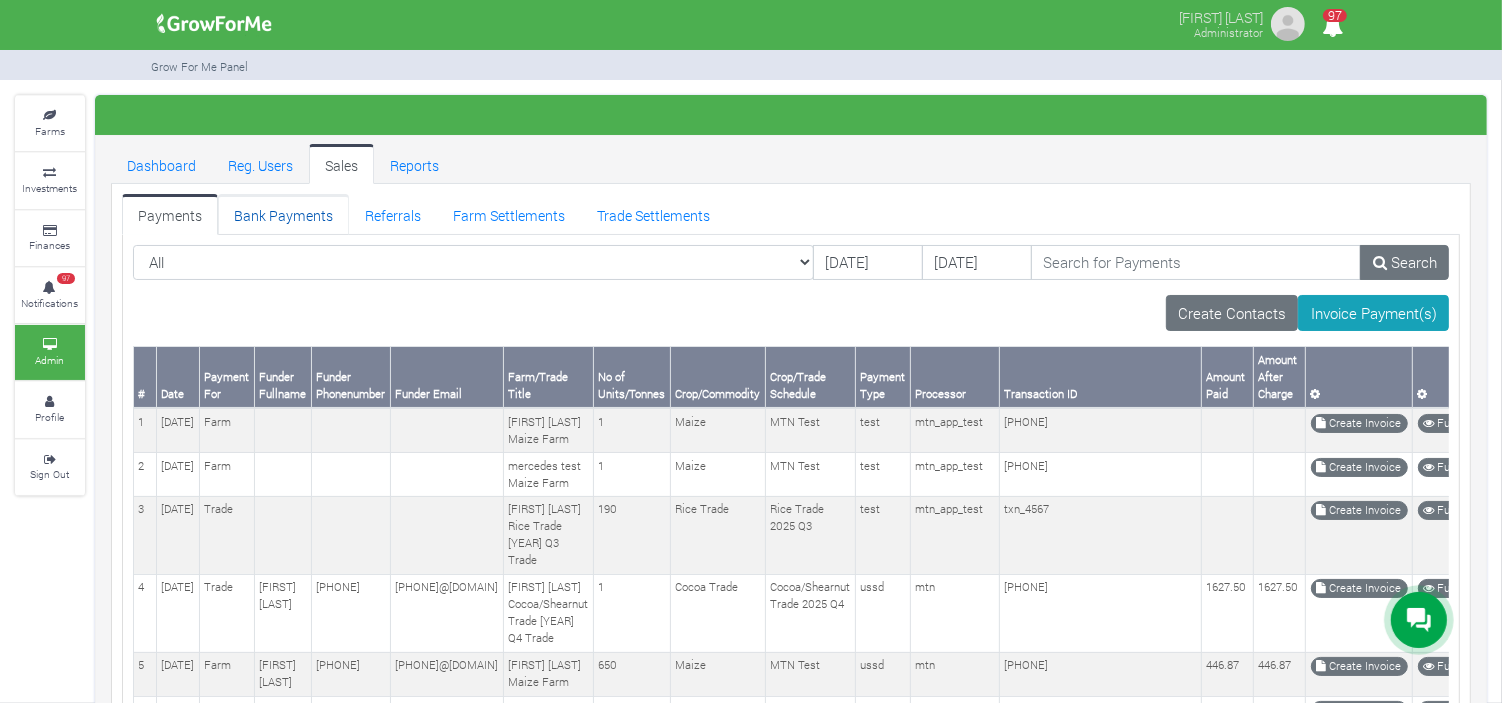 click on "Bank Payments" at bounding box center [283, 214] 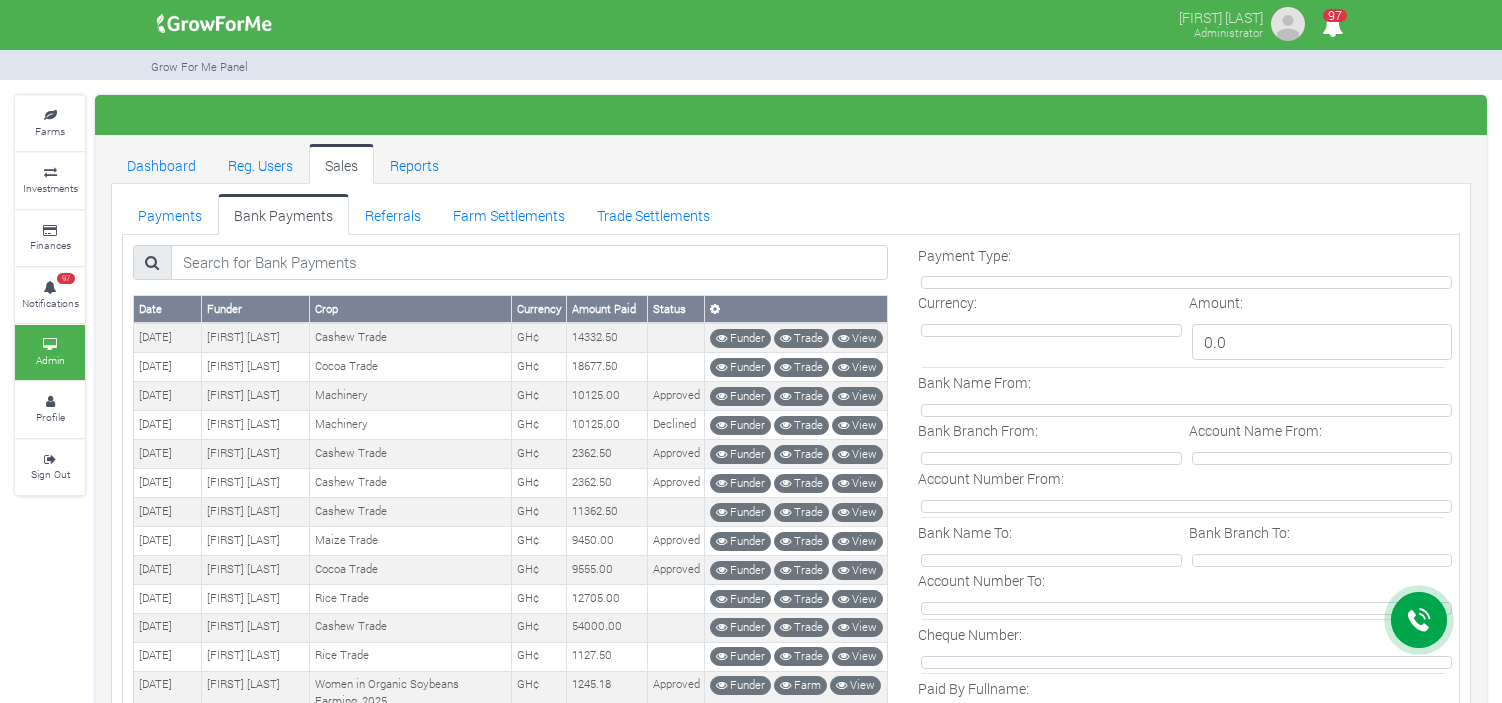 scroll, scrollTop: 0, scrollLeft: 0, axis: both 